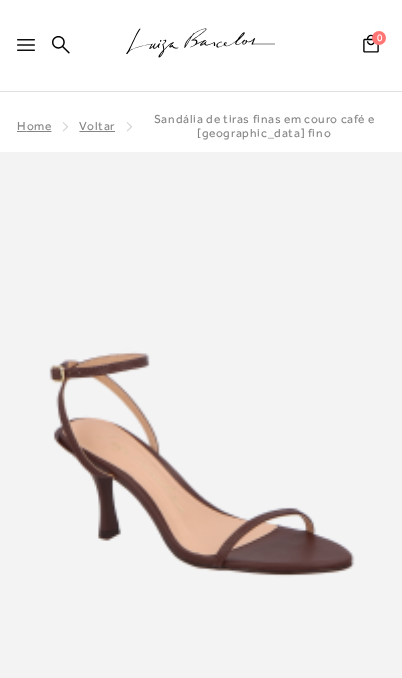 scroll, scrollTop: 490, scrollLeft: 0, axis: vertical 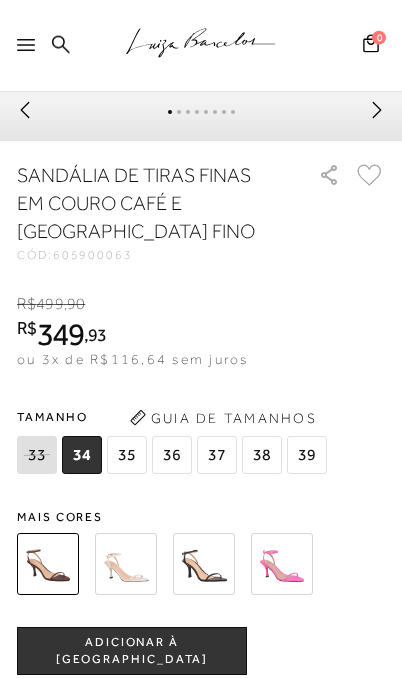 click at bounding box center (126, 564) 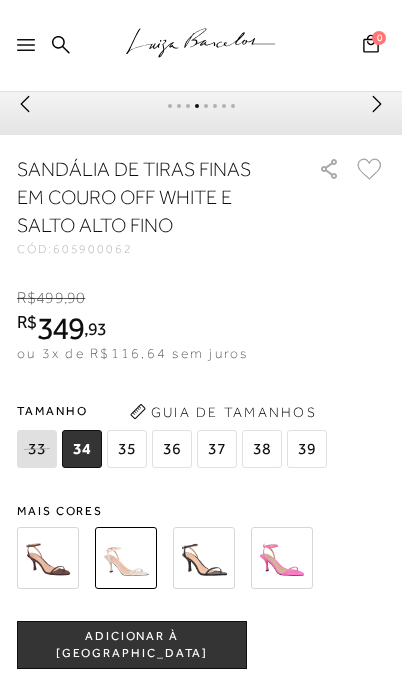 scroll, scrollTop: 674, scrollLeft: 0, axis: vertical 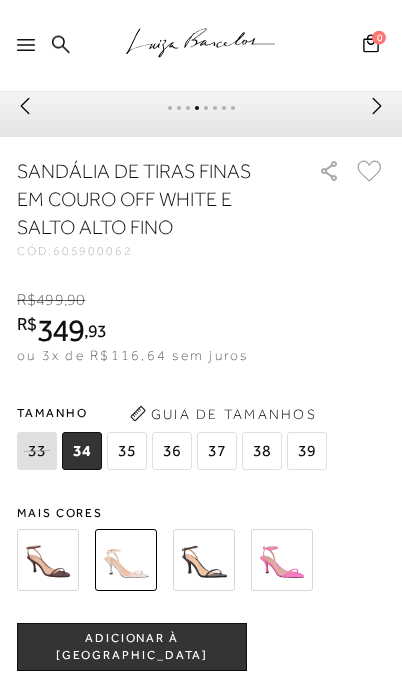 click on "37" at bounding box center [217, 451] 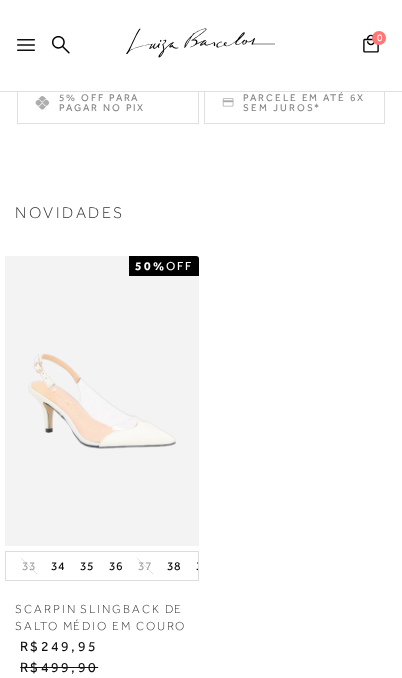 scroll, scrollTop: 1757, scrollLeft: 0, axis: vertical 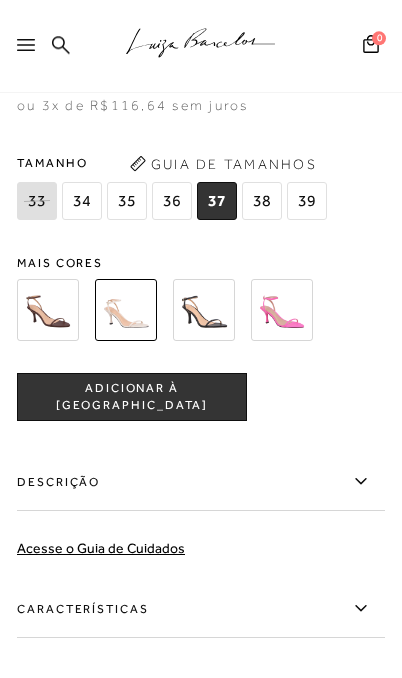 click on "ADICIONAR À [GEOGRAPHIC_DATA]" at bounding box center (132, 397) 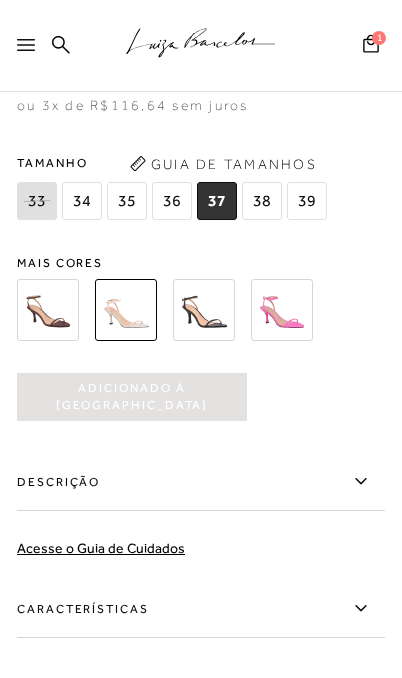 click at bounding box center [30, 51] 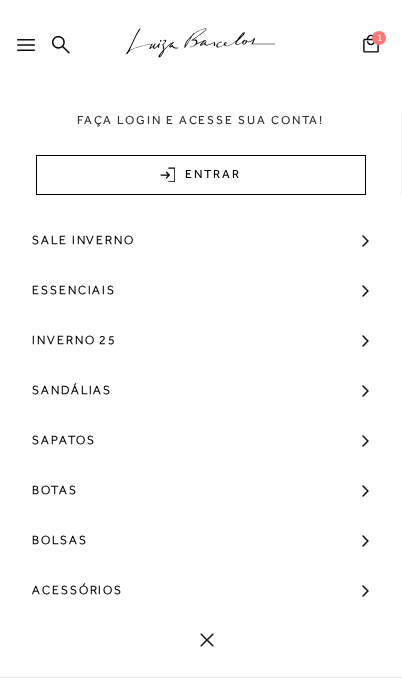 click on "Sale Inverno" at bounding box center (201, 240) 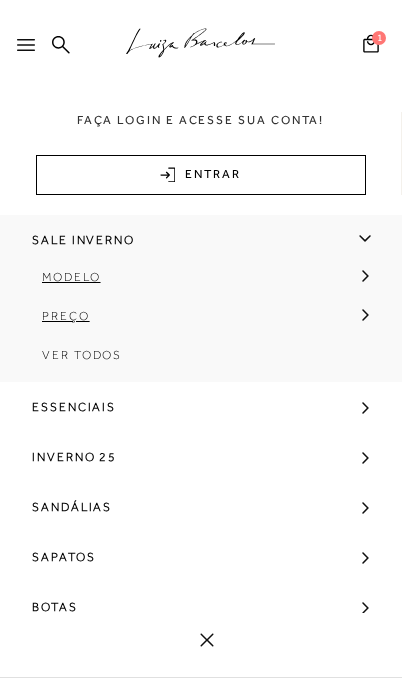click on "Ver Todos" at bounding box center [82, 355] 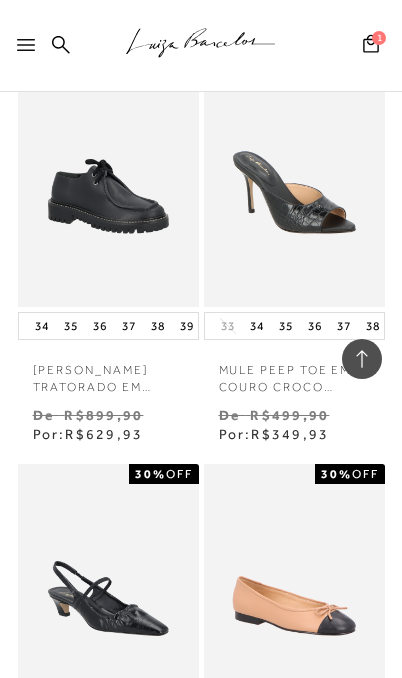 scroll, scrollTop: 1846, scrollLeft: 0, axis: vertical 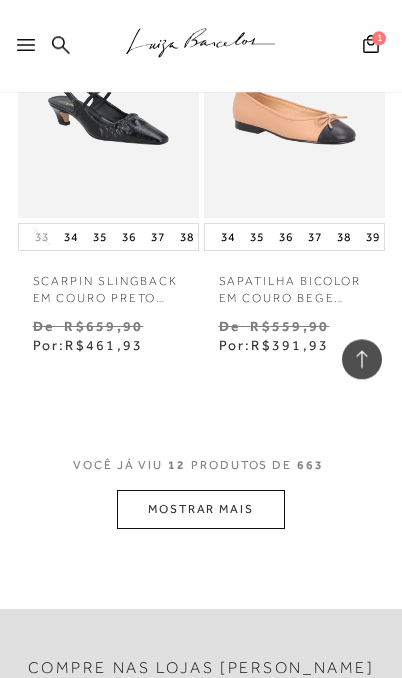 click on "MOSTRAR MAIS" at bounding box center (201, 509) 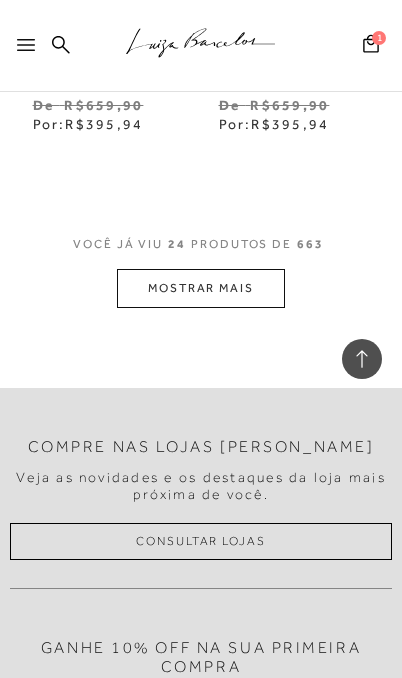 scroll, scrollTop: 4973, scrollLeft: 0, axis: vertical 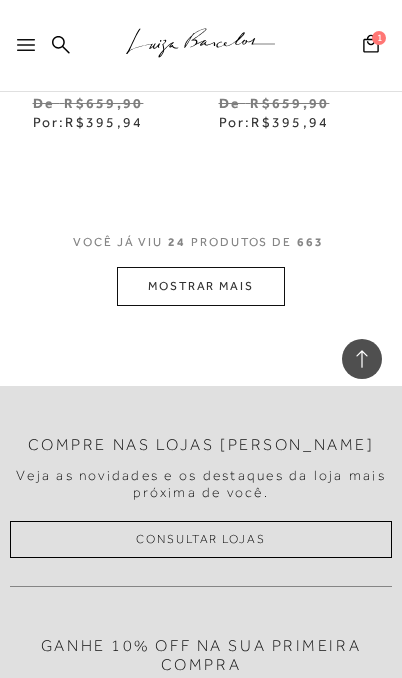 click on "MOSTRAR MAIS" at bounding box center (201, 286) 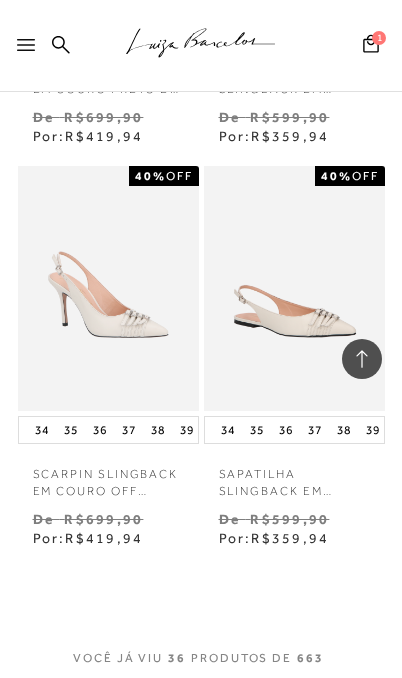 scroll, scrollTop: 7005, scrollLeft: 0, axis: vertical 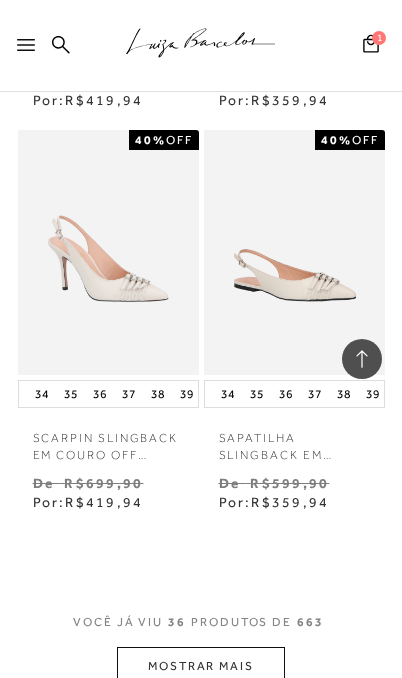 click on "MOSTRAR MAIS" at bounding box center (201, 666) 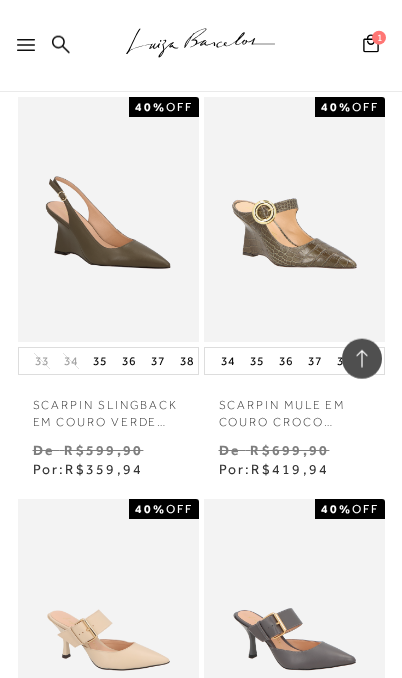 scroll, scrollTop: 8245, scrollLeft: 0, axis: vertical 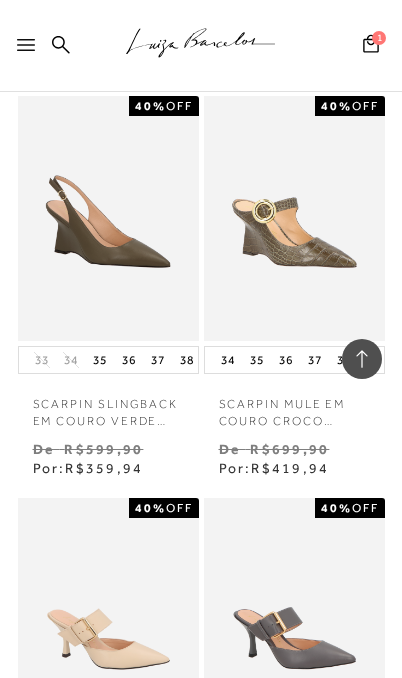 click at bounding box center [107, 218] 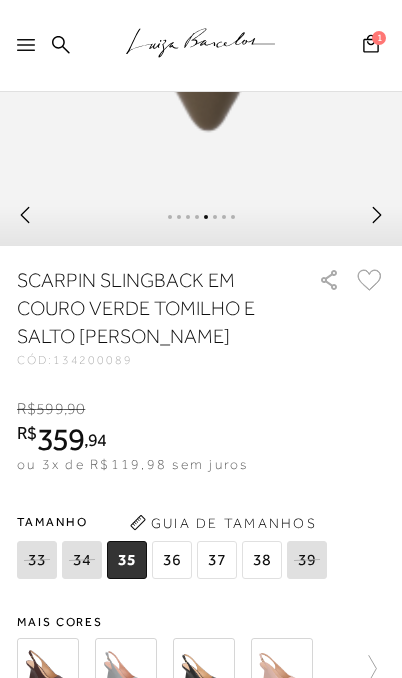 scroll, scrollTop: 576, scrollLeft: 0, axis: vertical 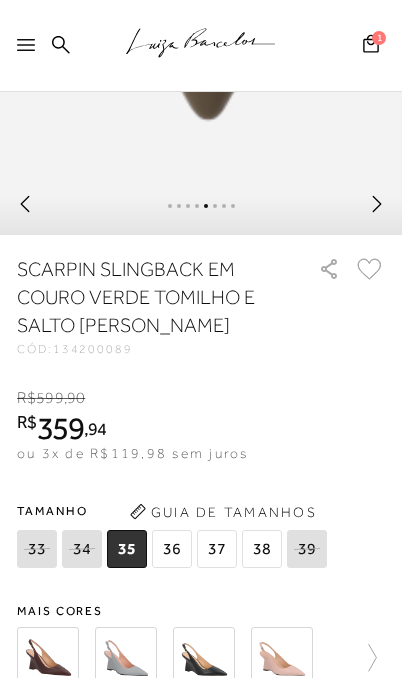click at bounding box center [282, 658] 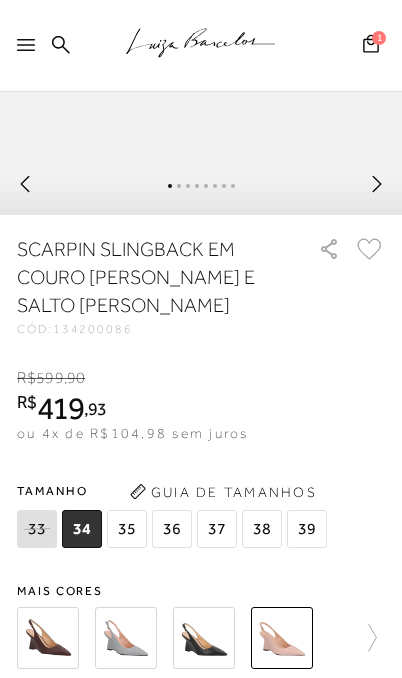 scroll, scrollTop: 601, scrollLeft: 0, axis: vertical 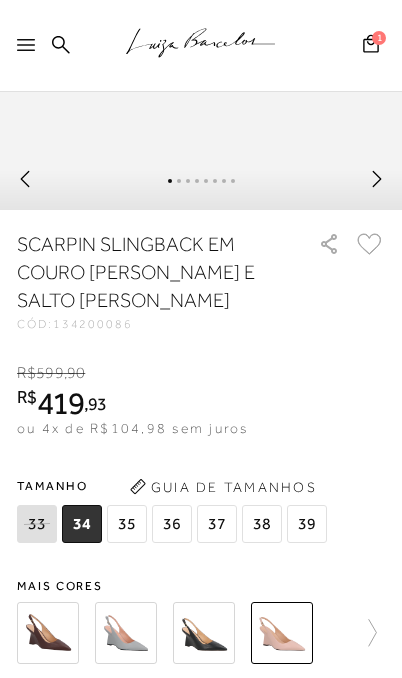 click 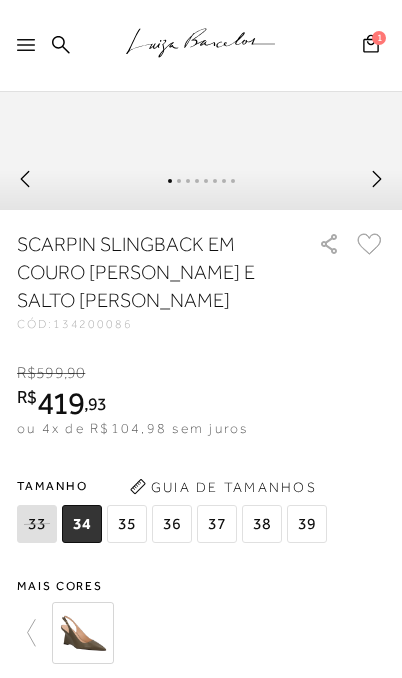 click at bounding box center (41, 633) 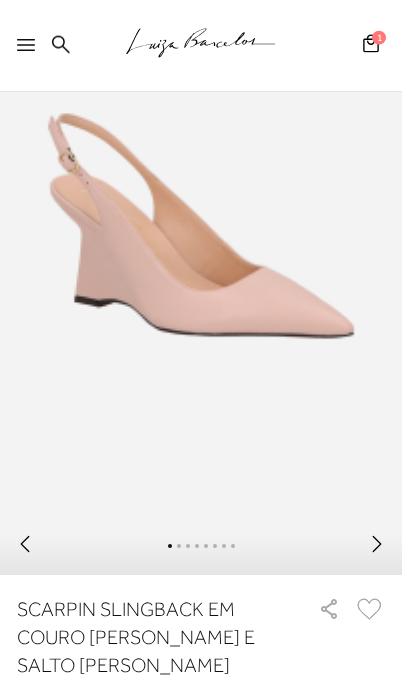 scroll, scrollTop: 237, scrollLeft: 0, axis: vertical 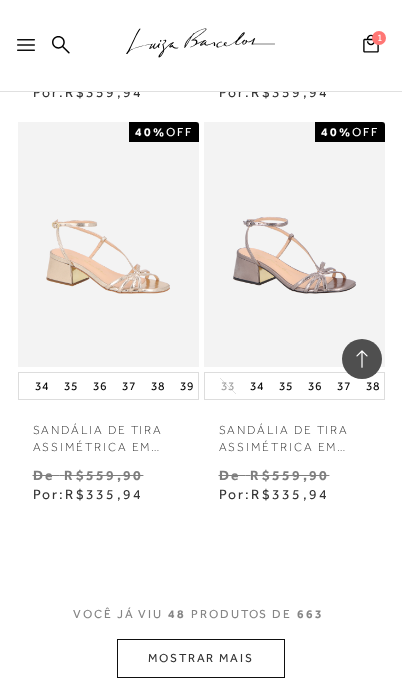 click on "MOSTRAR MAIS" at bounding box center [201, 658] 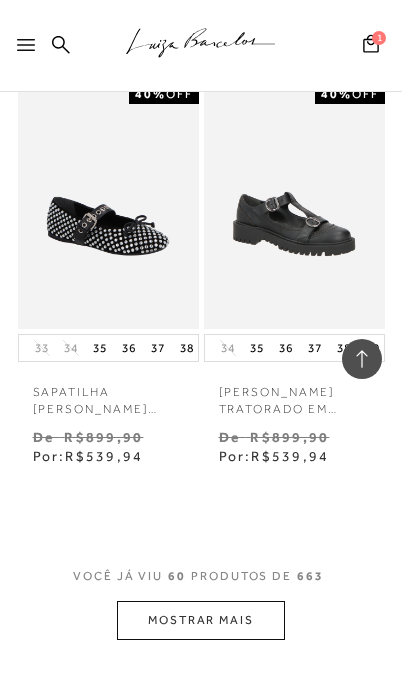 scroll, scrollTop: 11884, scrollLeft: 0, axis: vertical 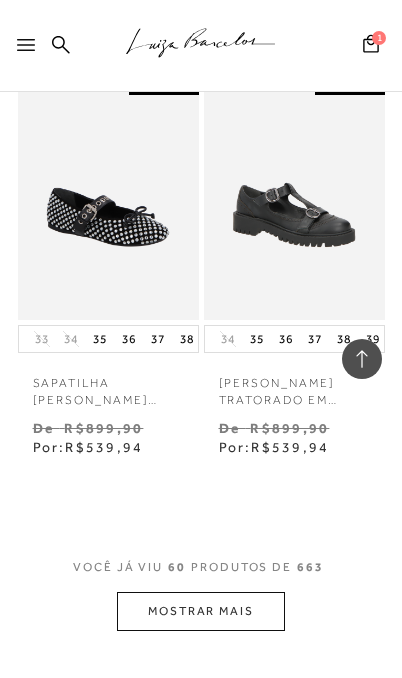 click on "MOSTRAR MAIS" at bounding box center [201, 611] 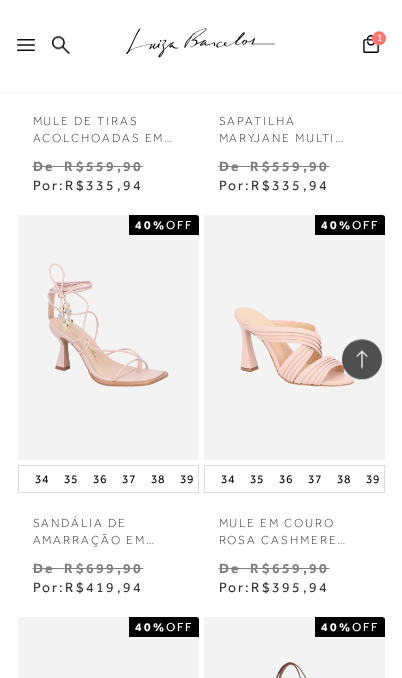 scroll, scrollTop: 12950, scrollLeft: 0, axis: vertical 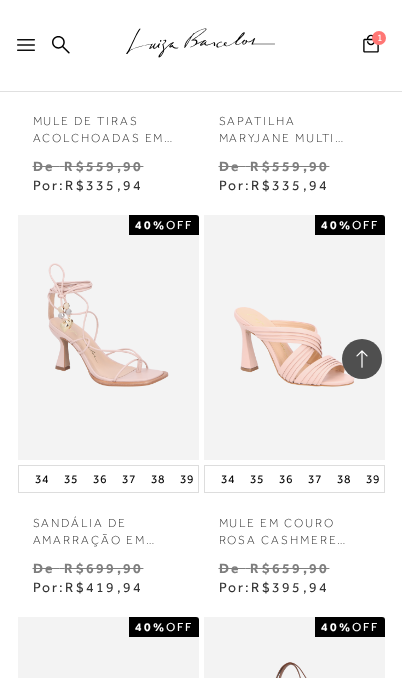 click at bounding box center [107, 337] 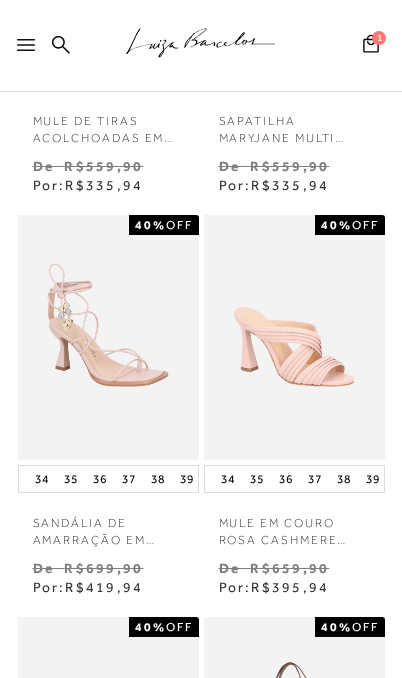 scroll, scrollTop: 0, scrollLeft: 0, axis: both 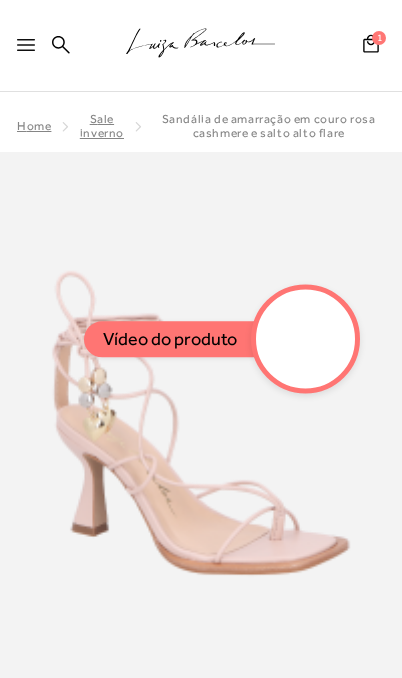 click at bounding box center (306, 339) 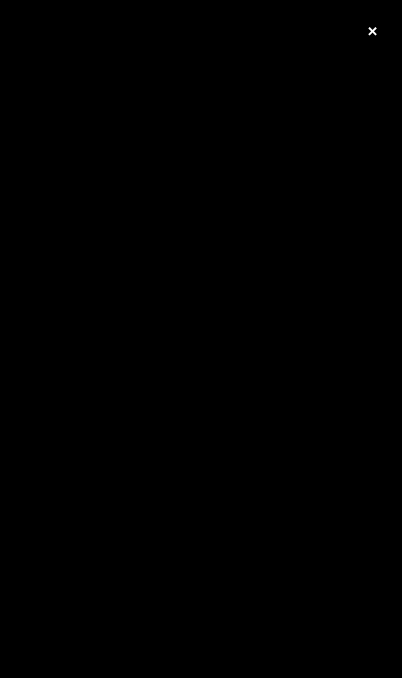 click on "×" at bounding box center [372, 30] 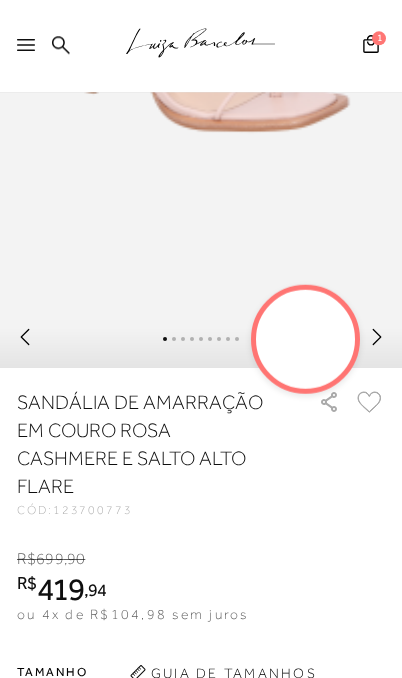 scroll, scrollTop: 441, scrollLeft: 0, axis: vertical 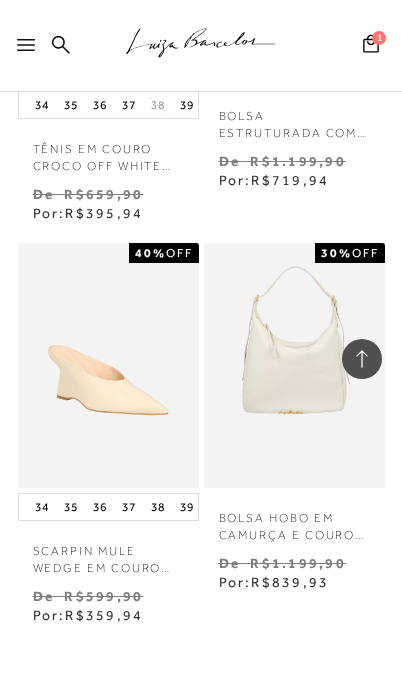 click at bounding box center (107, 365) 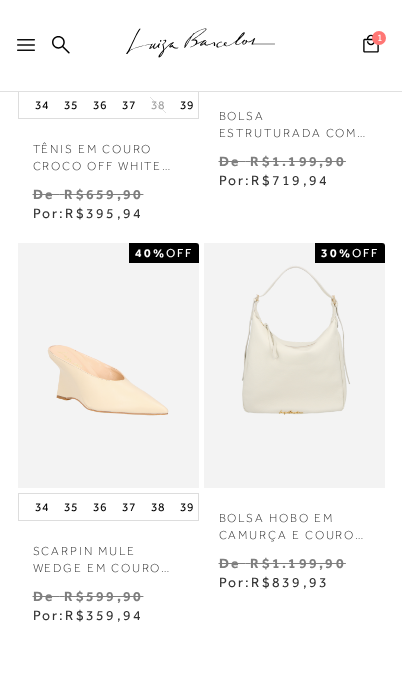 scroll, scrollTop: 0, scrollLeft: 0, axis: both 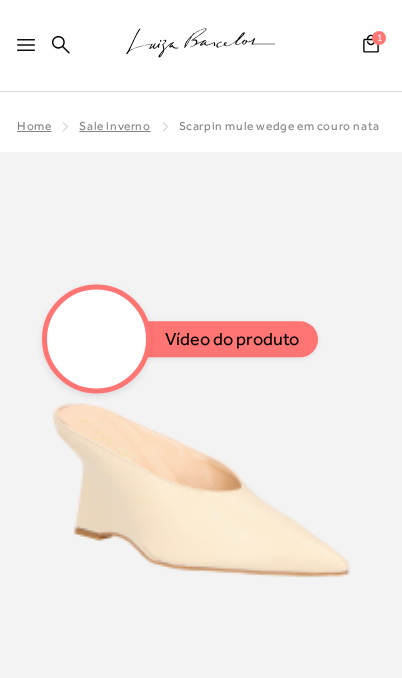 click at bounding box center [97, 339] 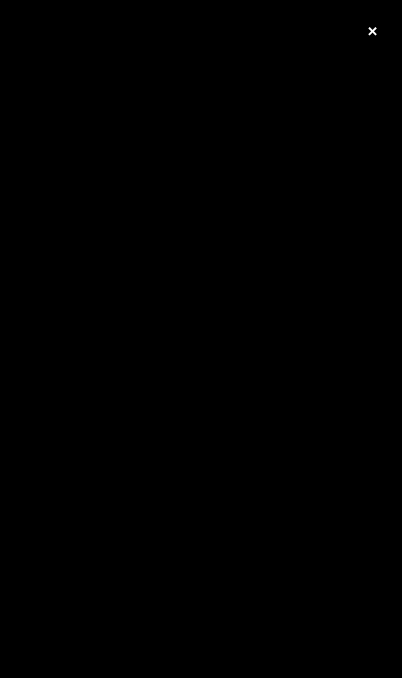 click on "×" at bounding box center (372, 30) 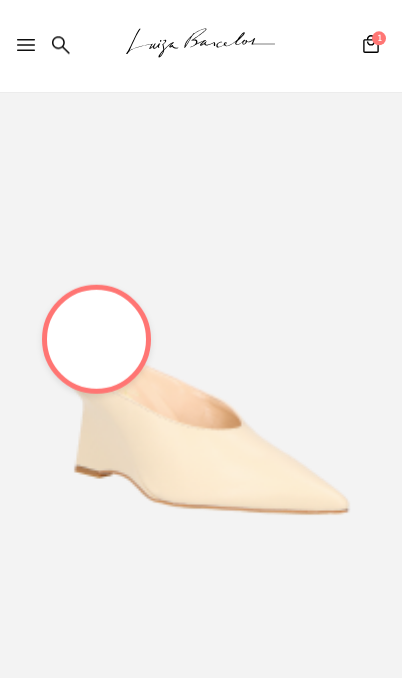 scroll, scrollTop: 0, scrollLeft: 0, axis: both 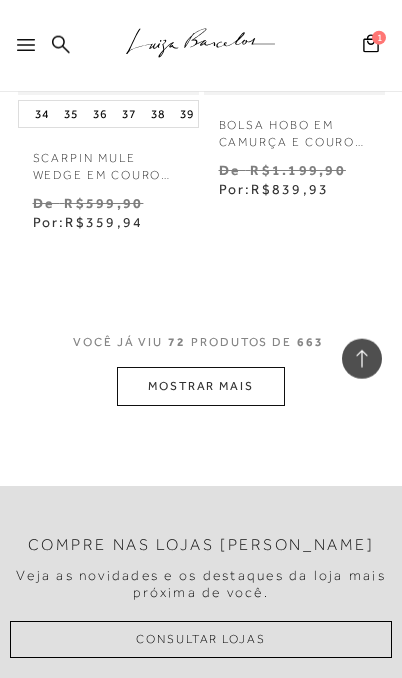 click on "MOSTRAR MAIS" at bounding box center [201, 386] 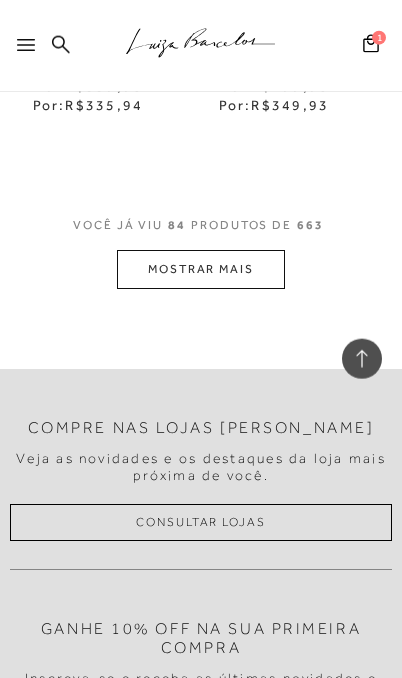 scroll, scrollTop: 17054, scrollLeft: 0, axis: vertical 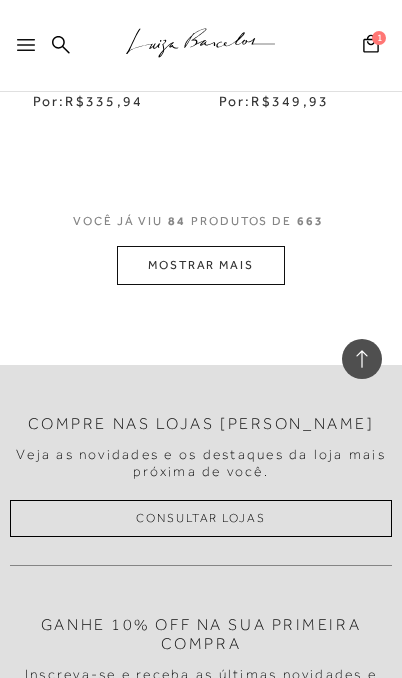 click on "MOSTRAR MAIS" at bounding box center (201, 265) 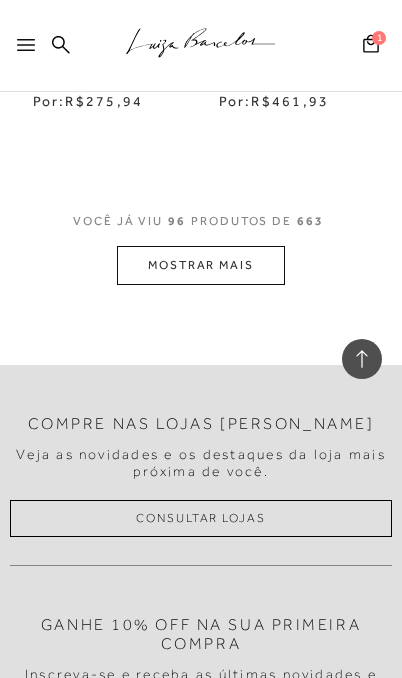scroll, scrollTop: 19467, scrollLeft: 0, axis: vertical 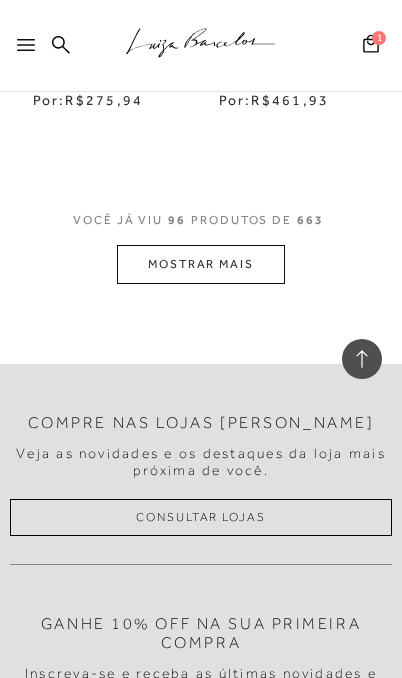 click on "MOSTRAR MAIS" at bounding box center [201, 264] 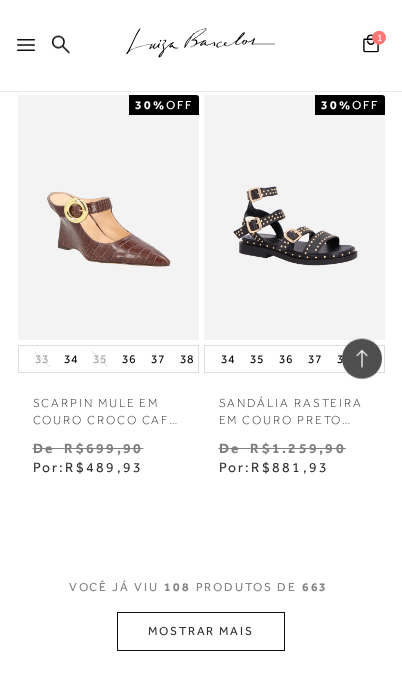 scroll, scrollTop: 21512, scrollLeft: 0, axis: vertical 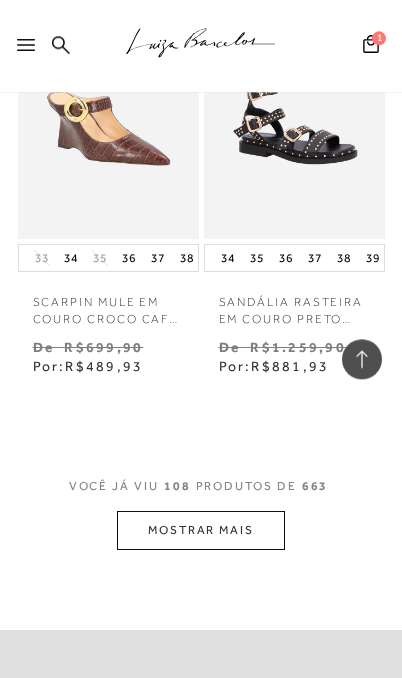 click on "MOSTRAR MAIS" at bounding box center (201, 530) 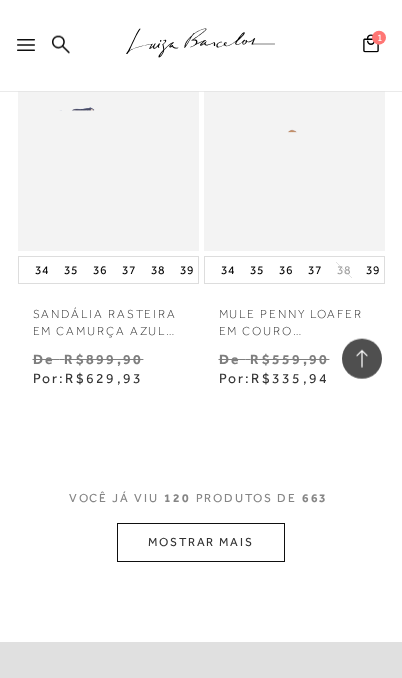 scroll, scrollTop: 24034, scrollLeft: 0, axis: vertical 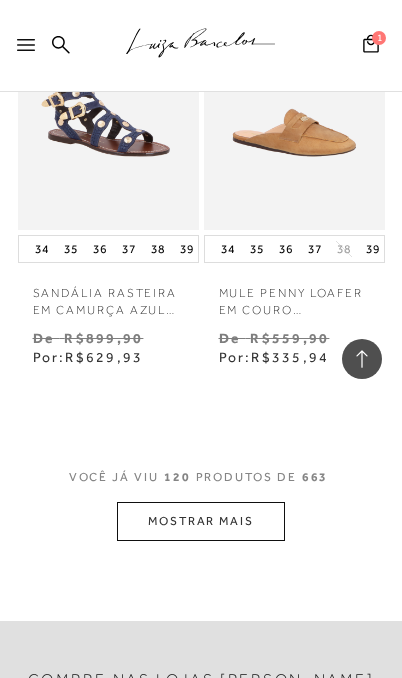 click on "MOSTRAR MAIS" at bounding box center [201, 521] 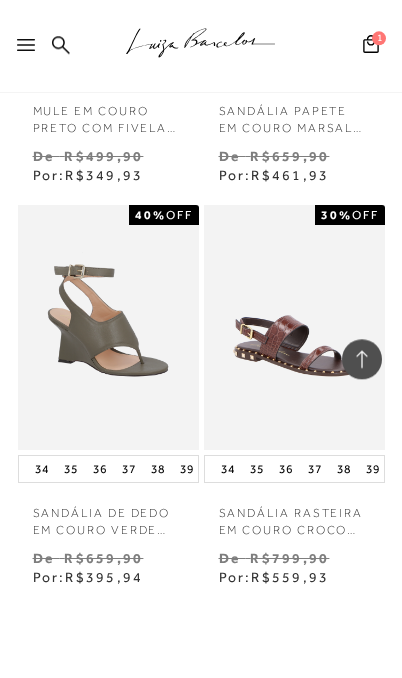 scroll, scrollTop: 26225, scrollLeft: 0, axis: vertical 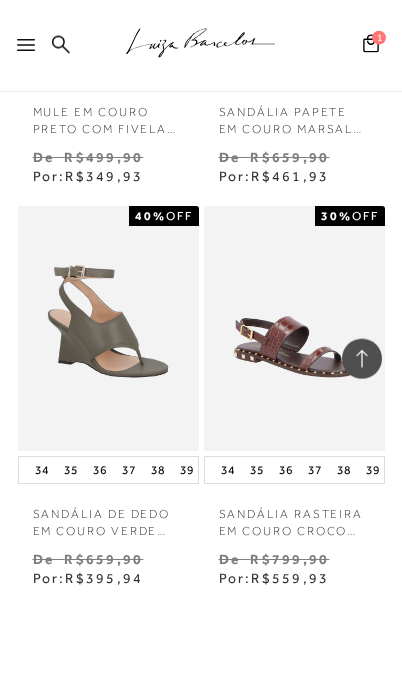 click at bounding box center (107, 328) 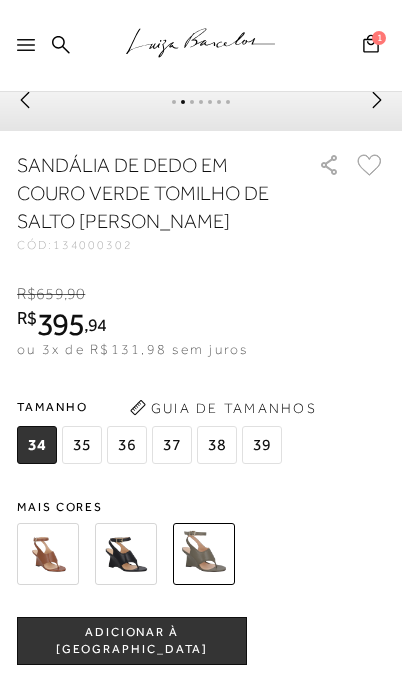 scroll, scrollTop: 720, scrollLeft: 0, axis: vertical 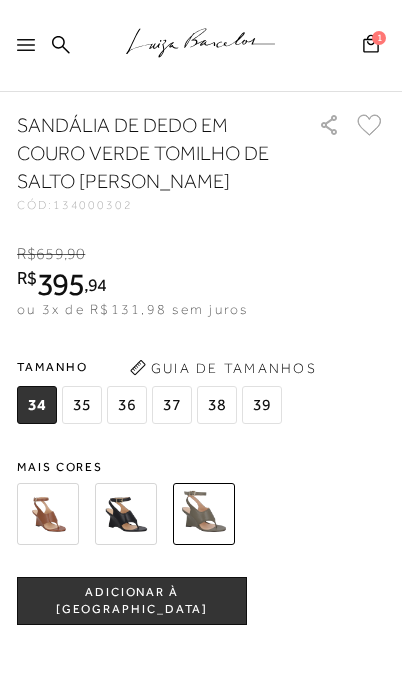 click at bounding box center [48, 514] 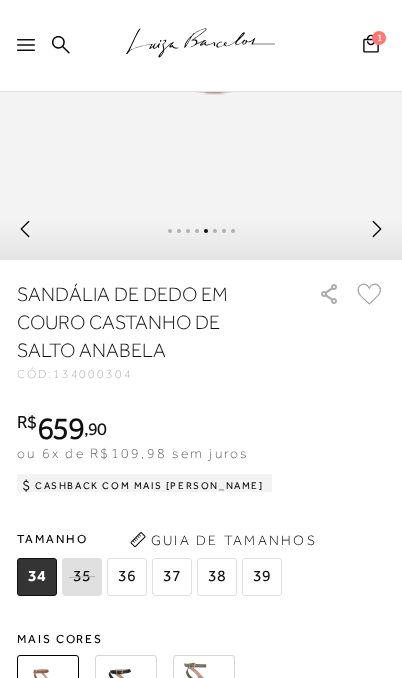 scroll, scrollTop: 562, scrollLeft: 0, axis: vertical 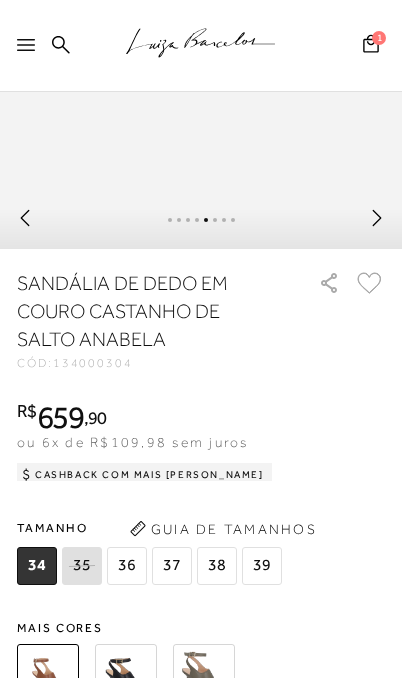 click at bounding box center (126, 675) 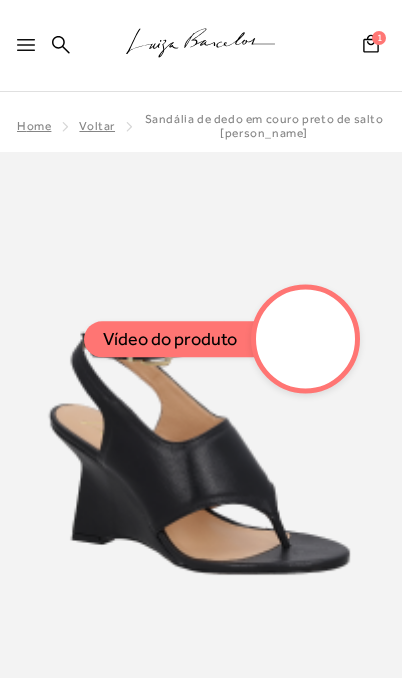 click at bounding box center [306, 339] 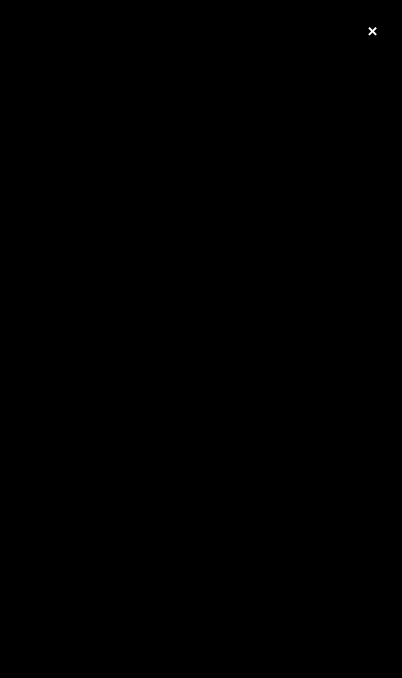 scroll, scrollTop: 0, scrollLeft: 0, axis: both 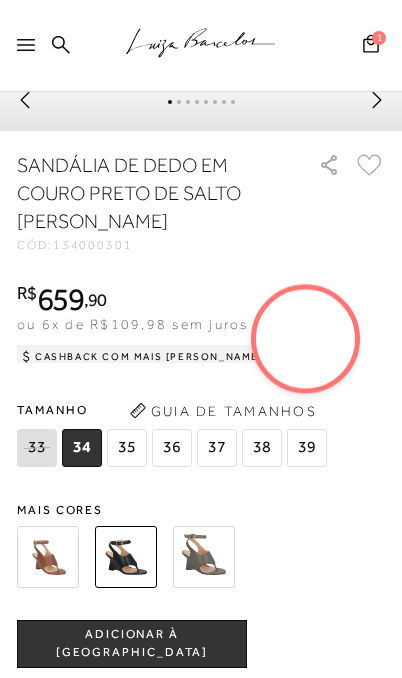 click at bounding box center [204, 557] 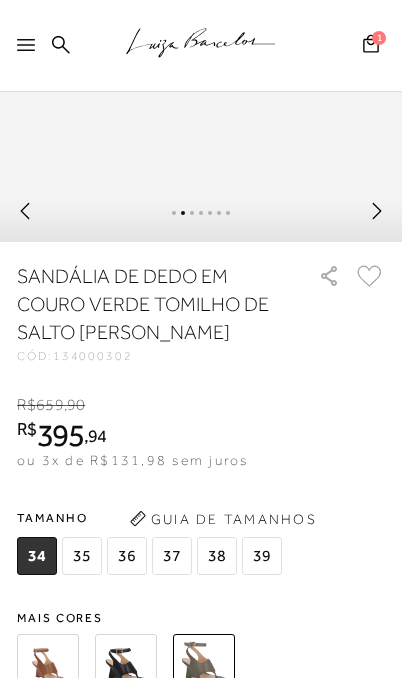 scroll, scrollTop: 603, scrollLeft: 0, axis: vertical 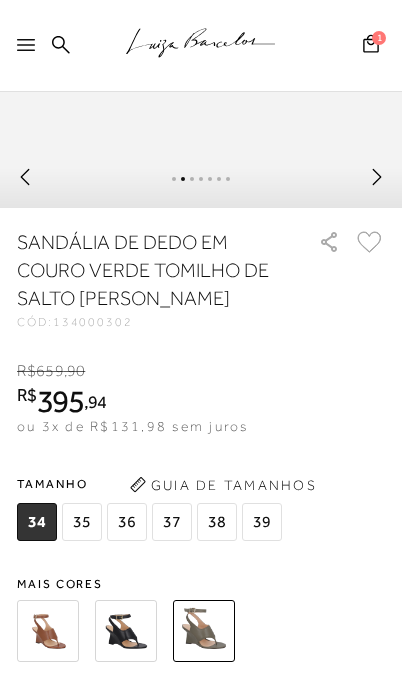 click at bounding box center (48, 631) 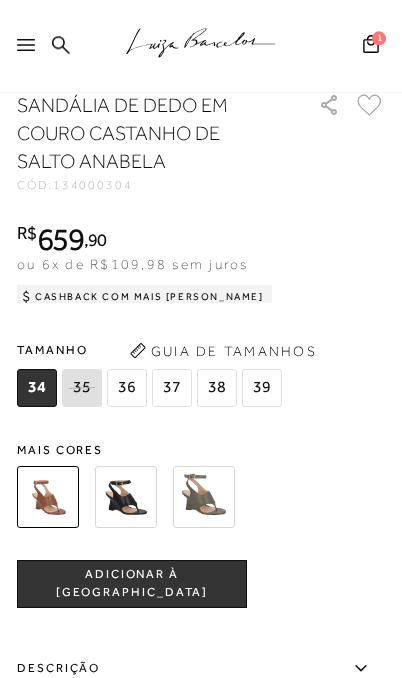 scroll, scrollTop: 738, scrollLeft: 0, axis: vertical 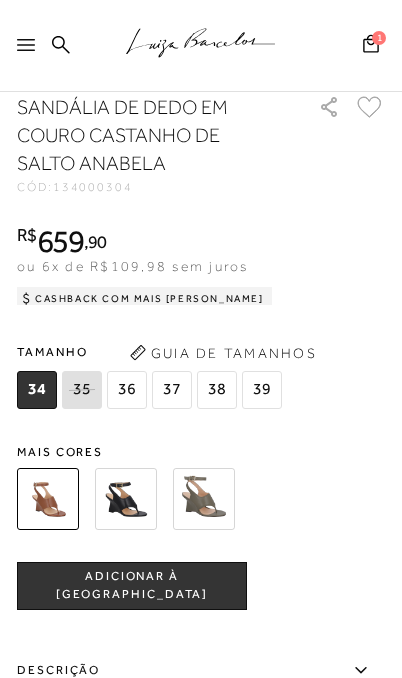 click at bounding box center [204, 499] 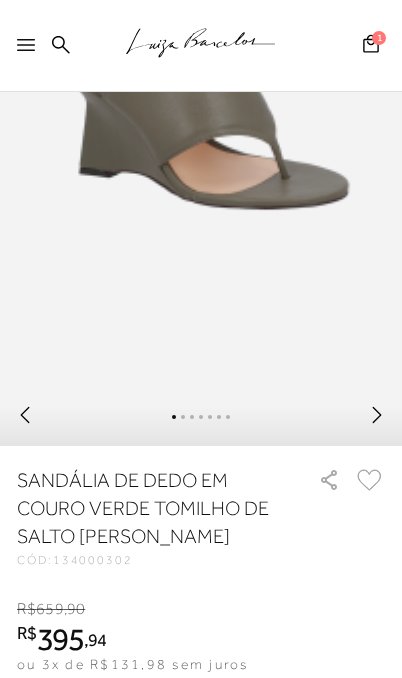 scroll, scrollTop: 639, scrollLeft: 0, axis: vertical 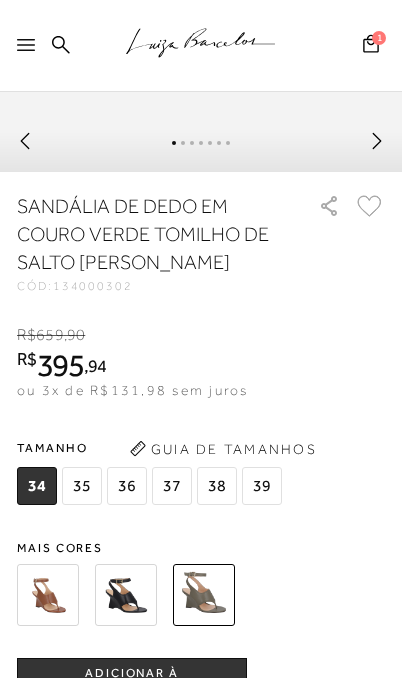 click on "37" at bounding box center [172, 486] 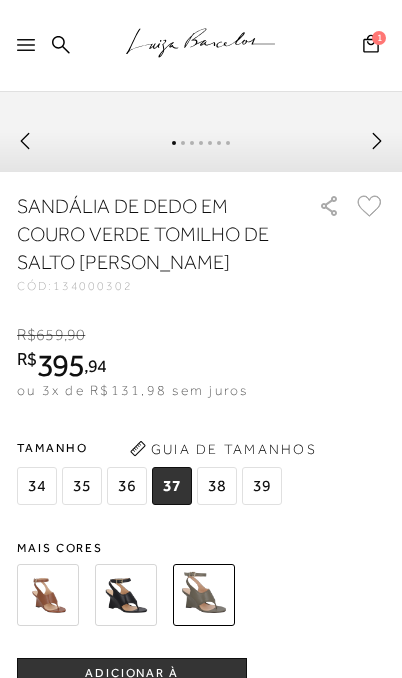 click on "ADICIONAR À [GEOGRAPHIC_DATA]" at bounding box center (132, 682) 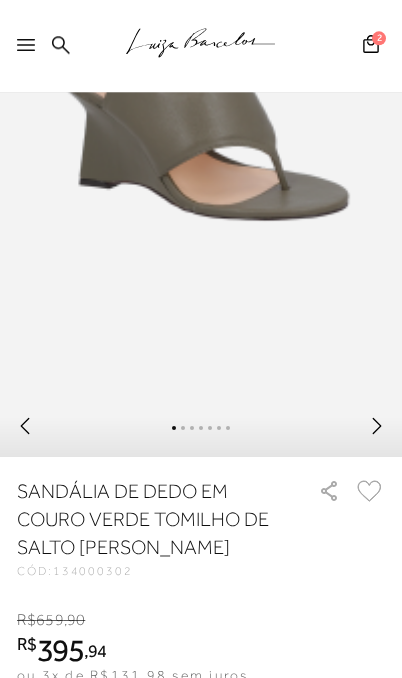 scroll, scrollTop: 240, scrollLeft: 0, axis: vertical 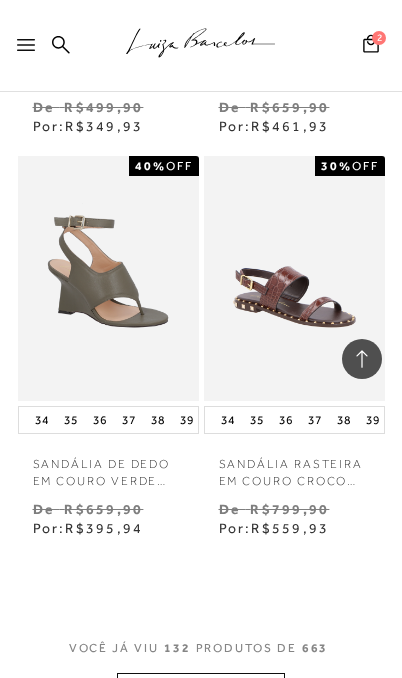 click on "MOSTRAR MAIS" at bounding box center (201, 692) 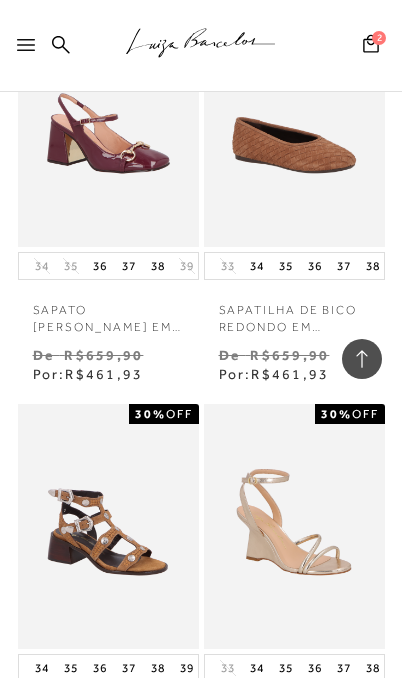 scroll, scrollTop: 27325, scrollLeft: 0, axis: vertical 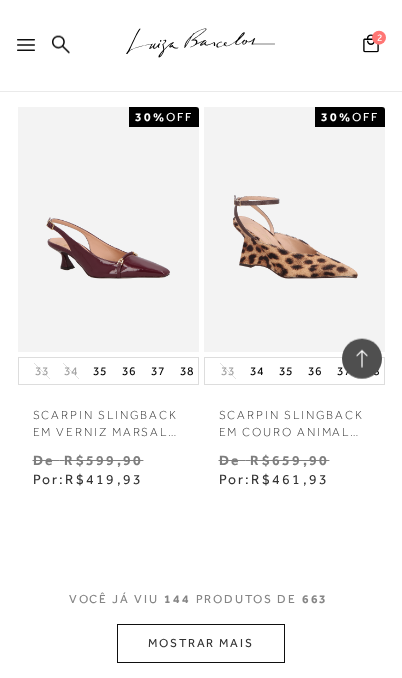 click on "MOSTRAR MAIS" at bounding box center [201, 643] 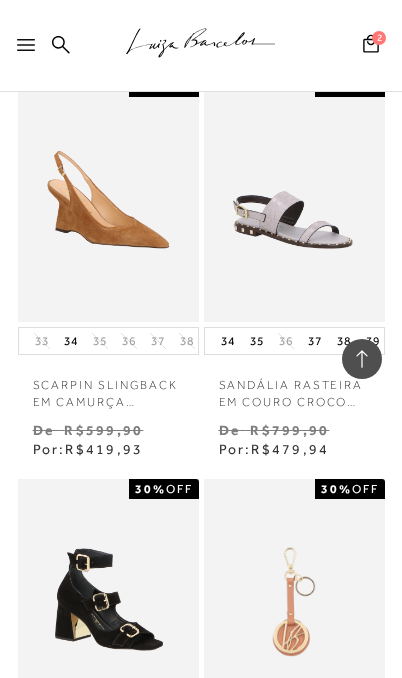 scroll, scrollTop: 29136, scrollLeft: 0, axis: vertical 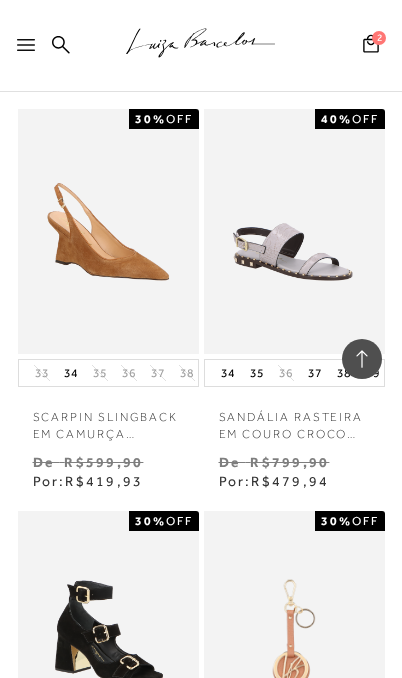 click at bounding box center (107, 231) 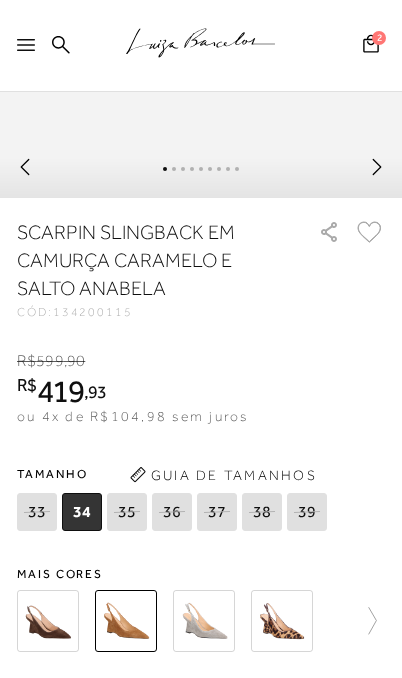 scroll, scrollTop: 718, scrollLeft: 0, axis: vertical 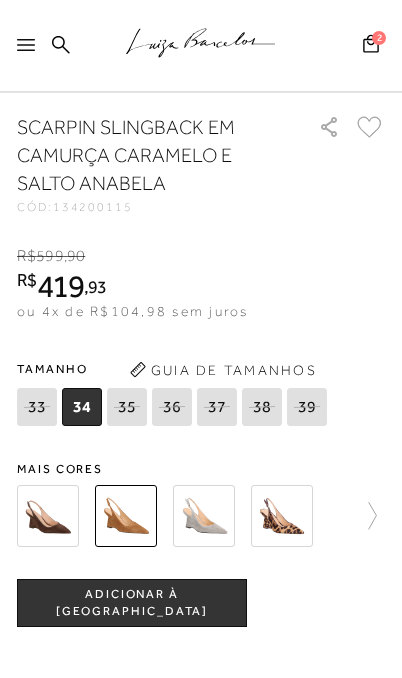 click at bounding box center (363, 516) 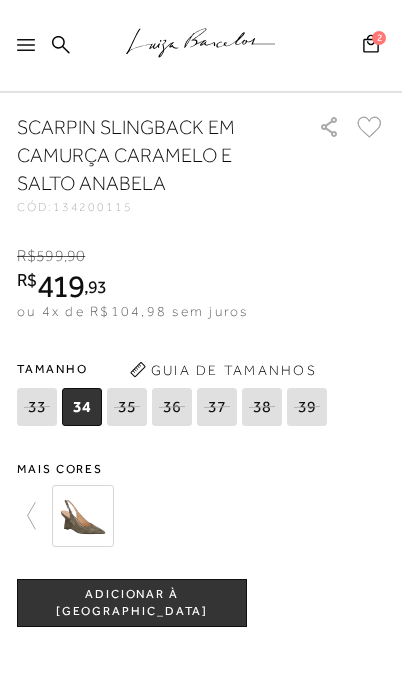 click at bounding box center (83, 516) 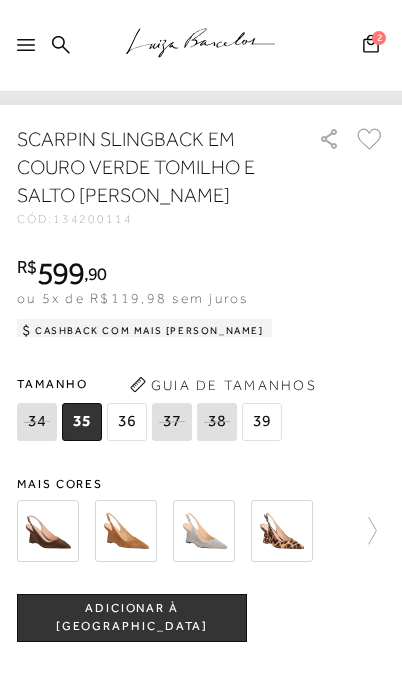 scroll, scrollTop: 706, scrollLeft: 0, axis: vertical 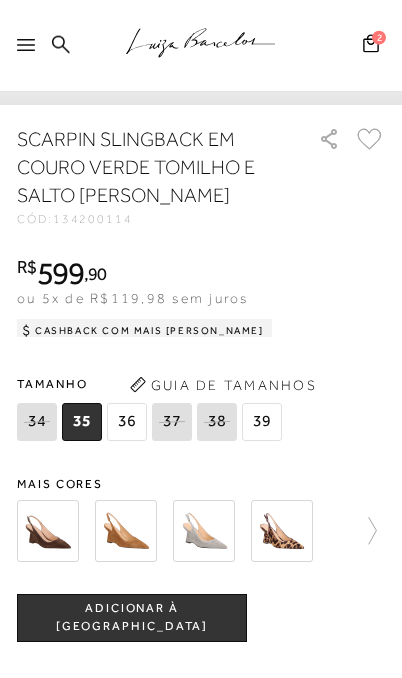 click at bounding box center (48, 531) 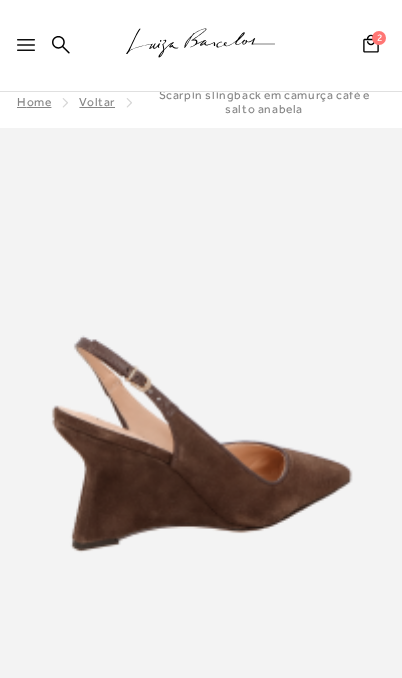 scroll, scrollTop: 0, scrollLeft: 0, axis: both 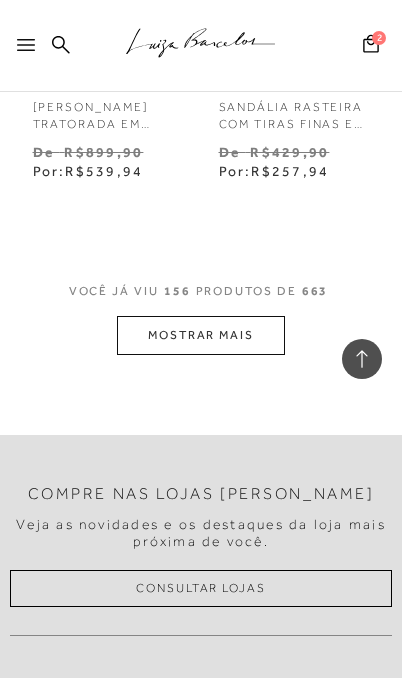 click on "MOSTRAR MAIS" at bounding box center [201, 335] 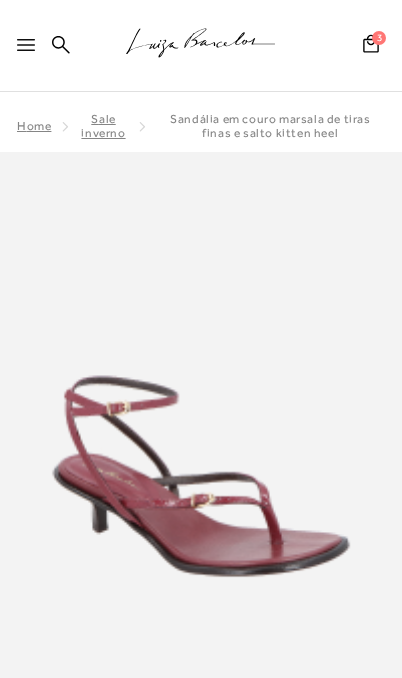 scroll, scrollTop: 0, scrollLeft: 0, axis: both 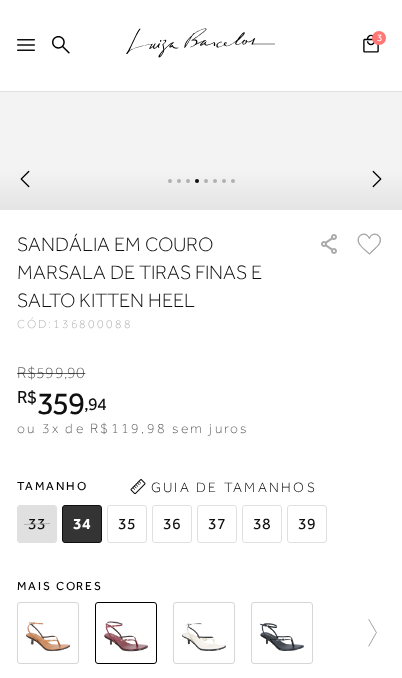 click at bounding box center [48, 633] 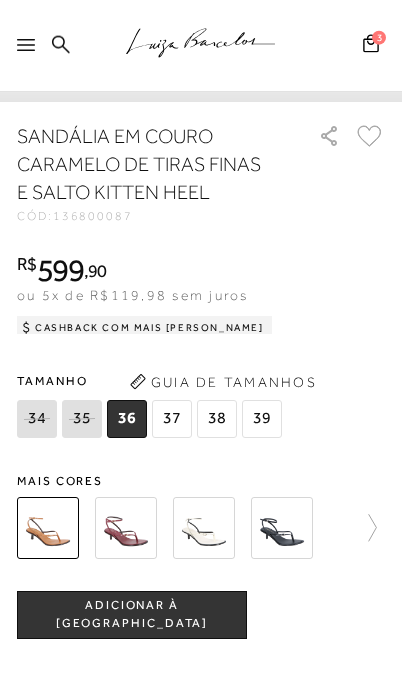 scroll, scrollTop: 735, scrollLeft: 0, axis: vertical 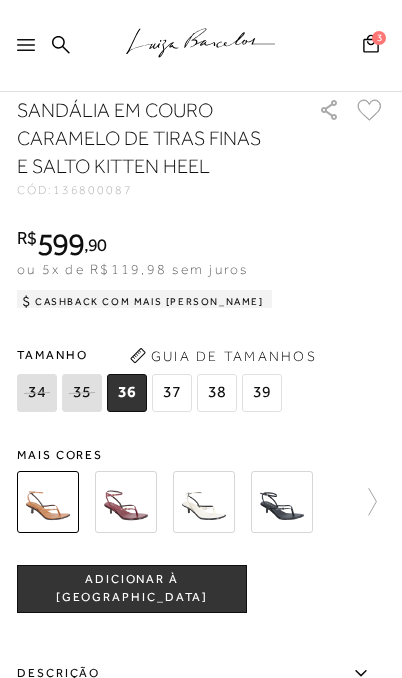click at bounding box center [363, 502] 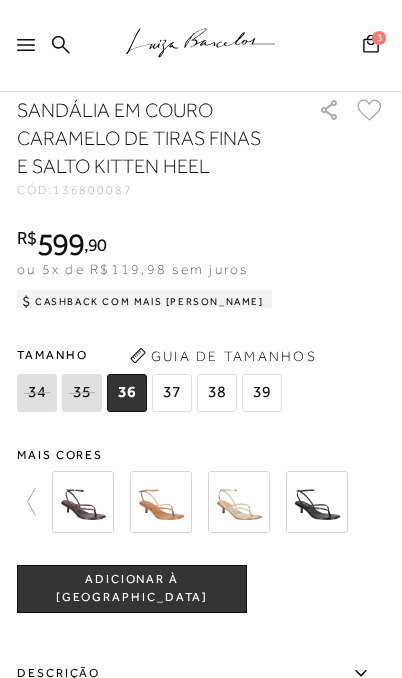 click at bounding box center (161, 502) 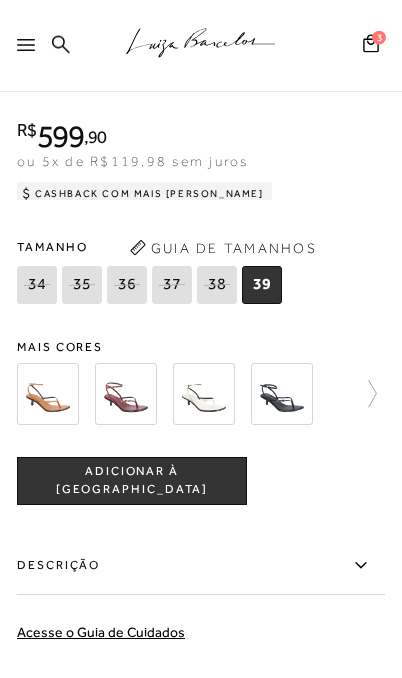 scroll, scrollTop: 842, scrollLeft: 0, axis: vertical 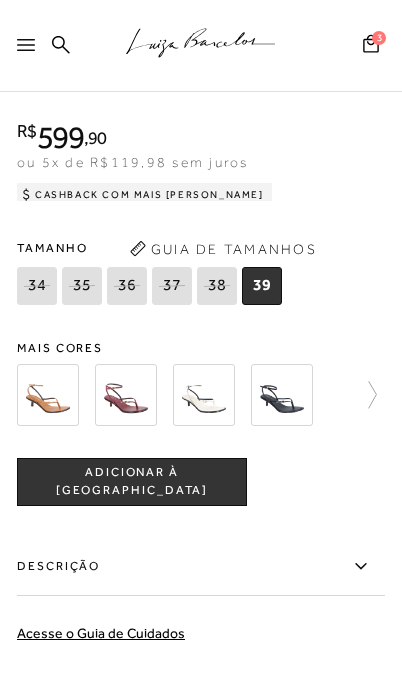 click at bounding box center [363, 395] 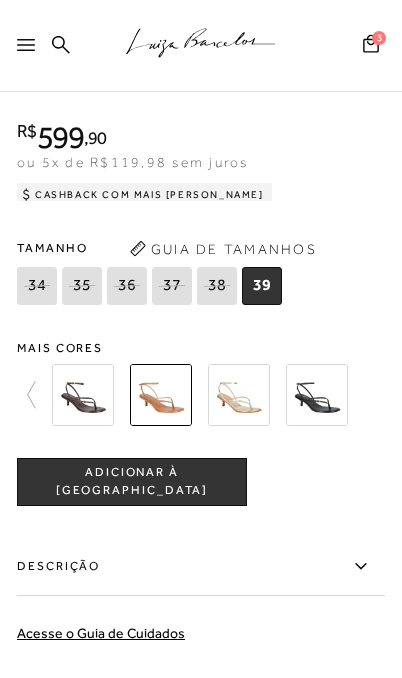click at bounding box center [83, 395] 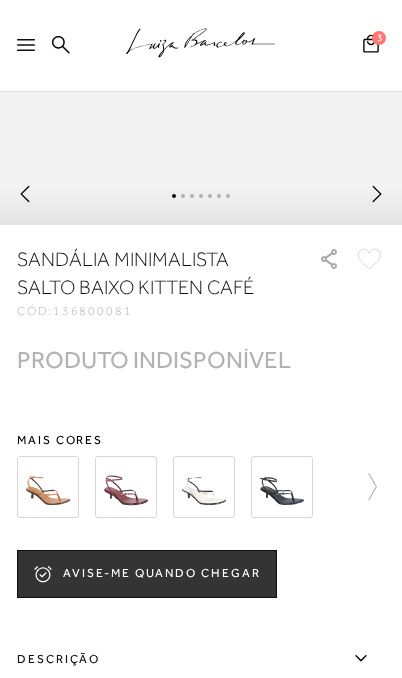 scroll, scrollTop: 584, scrollLeft: 0, axis: vertical 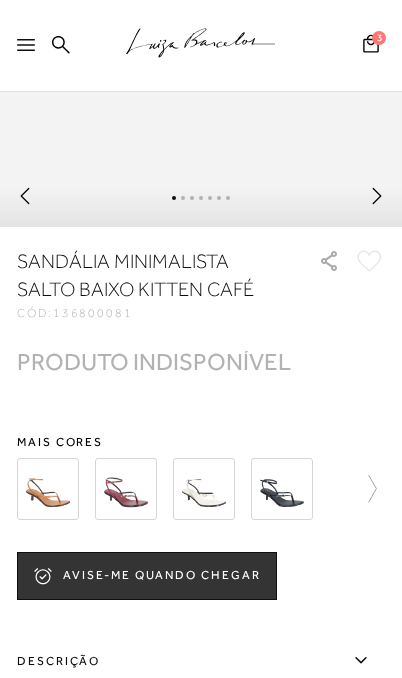 click at bounding box center [126, 489] 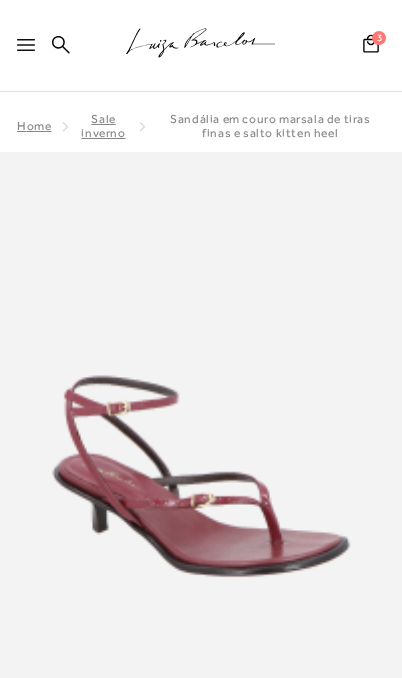 scroll, scrollTop: 622, scrollLeft: 0, axis: vertical 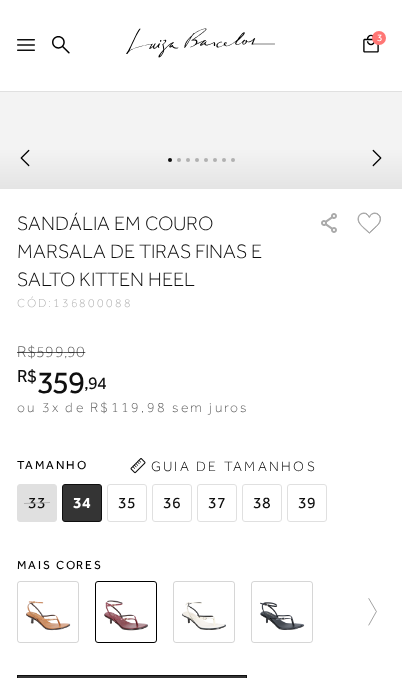 click at bounding box center [282, 612] 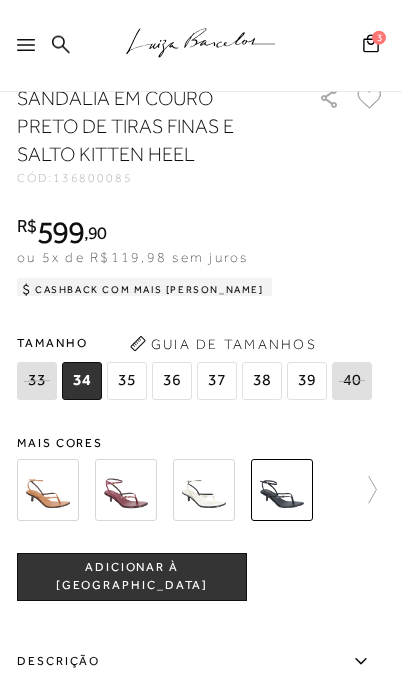 scroll, scrollTop: 748, scrollLeft: 0, axis: vertical 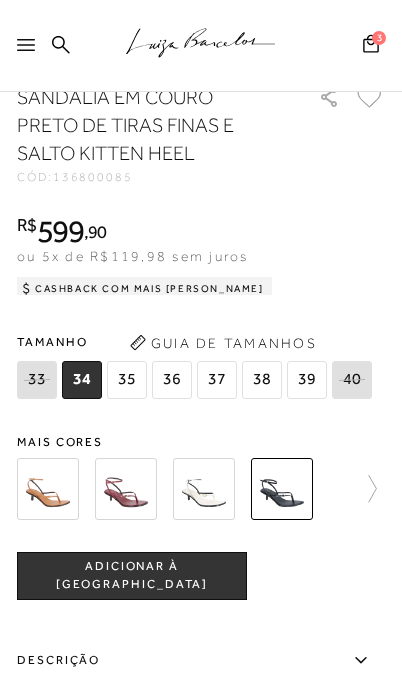 click 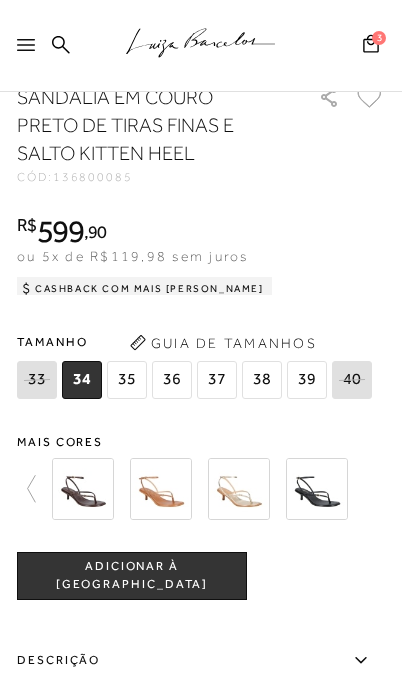 click at bounding box center (317, 489) 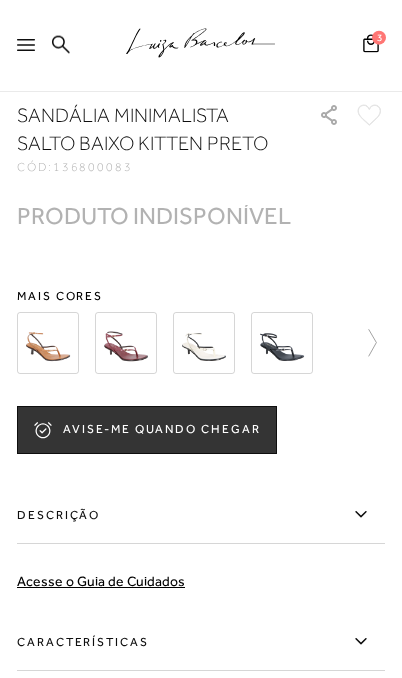 scroll, scrollTop: 731, scrollLeft: 0, axis: vertical 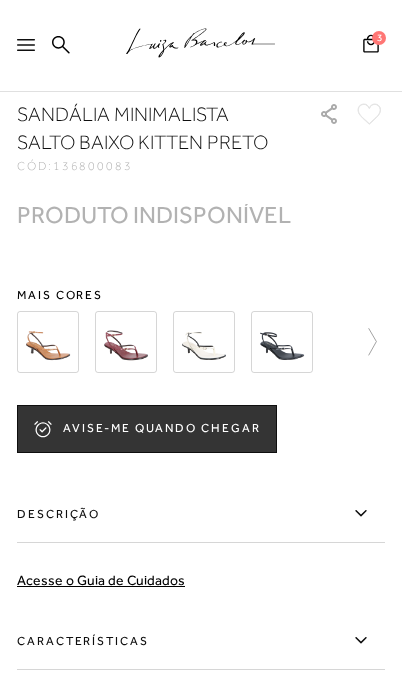 click 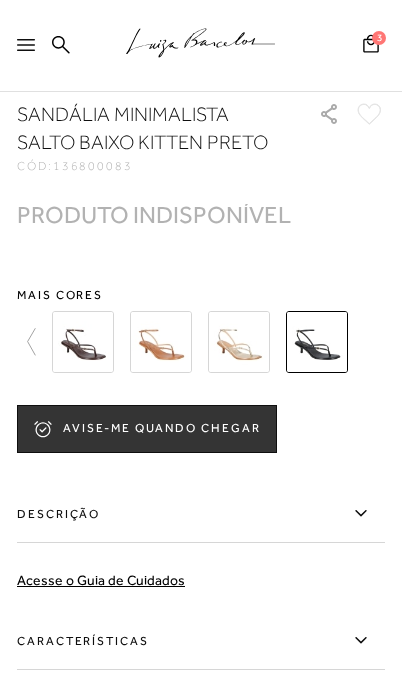 click at bounding box center [239, 342] 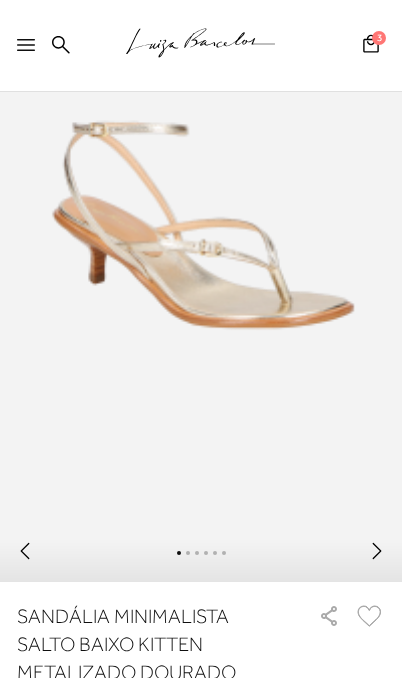 scroll, scrollTop: 227, scrollLeft: 0, axis: vertical 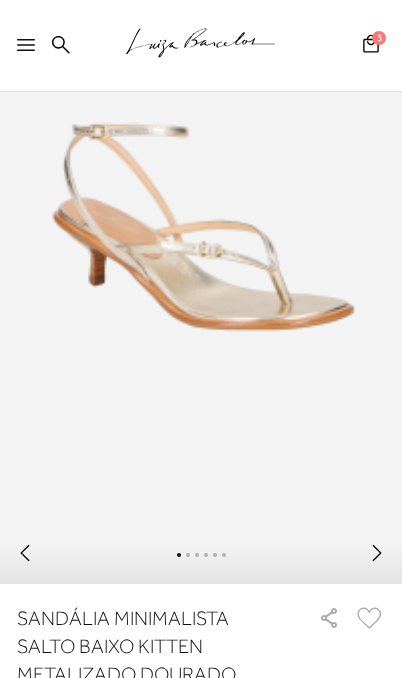 click 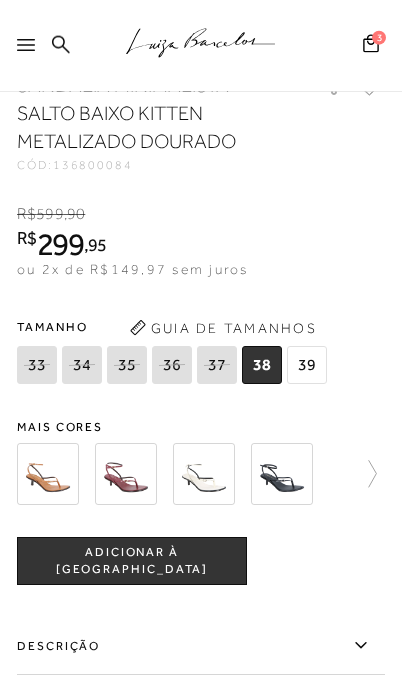 scroll, scrollTop: 761, scrollLeft: 0, axis: vertical 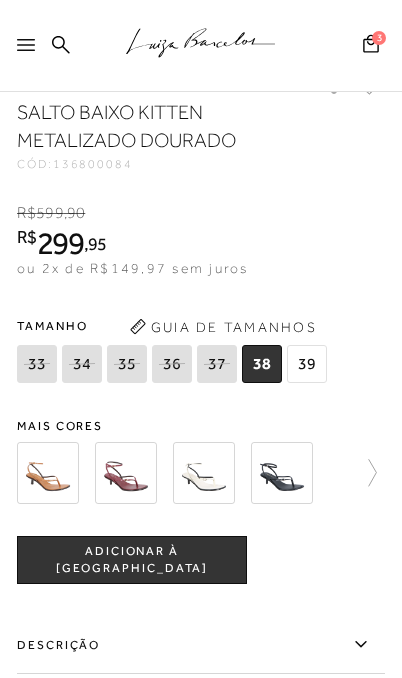 click at bounding box center (126, 473) 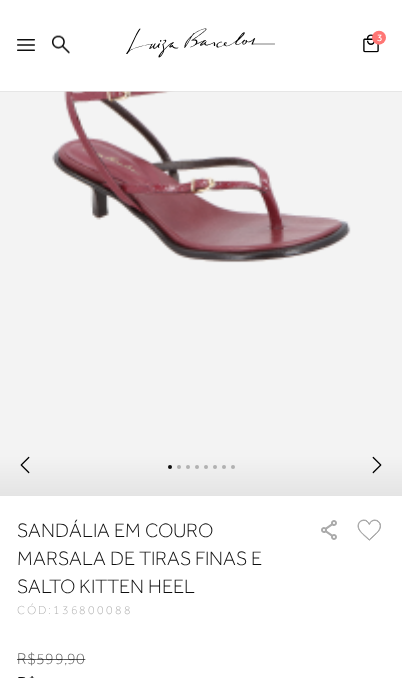 scroll, scrollTop: 316, scrollLeft: 0, axis: vertical 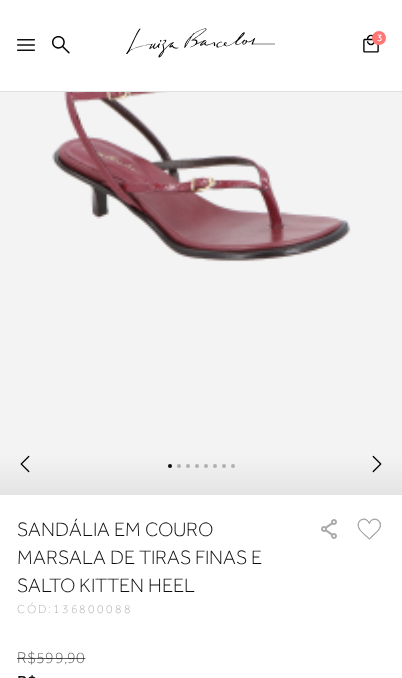 click 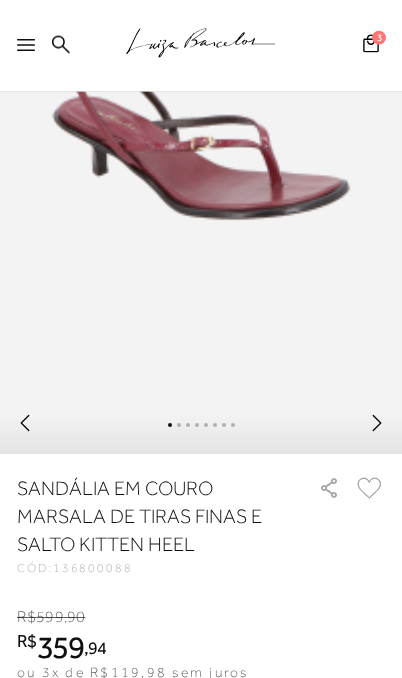 scroll, scrollTop: 493, scrollLeft: 0, axis: vertical 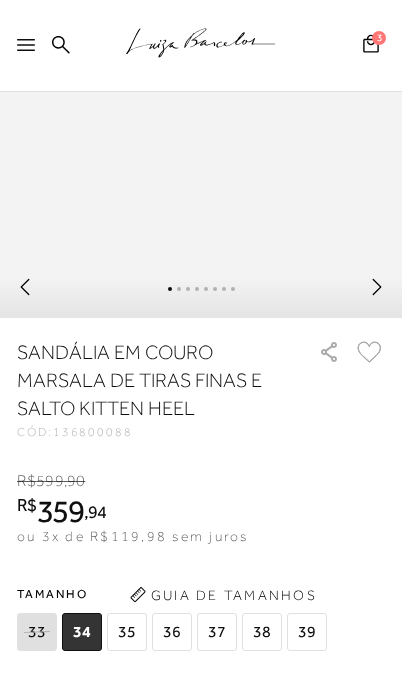 click on "37" at bounding box center (217, 632) 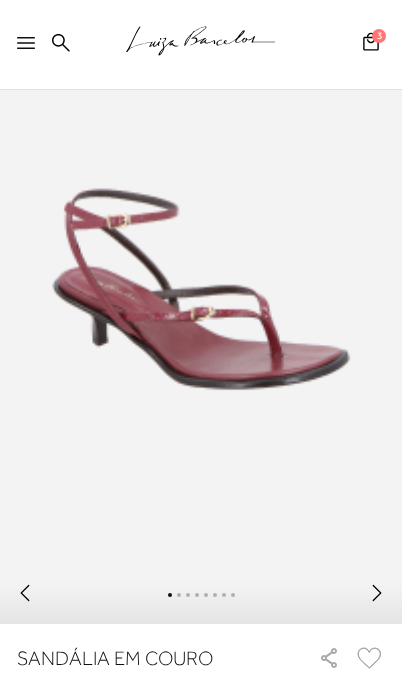 scroll, scrollTop: 186, scrollLeft: 0, axis: vertical 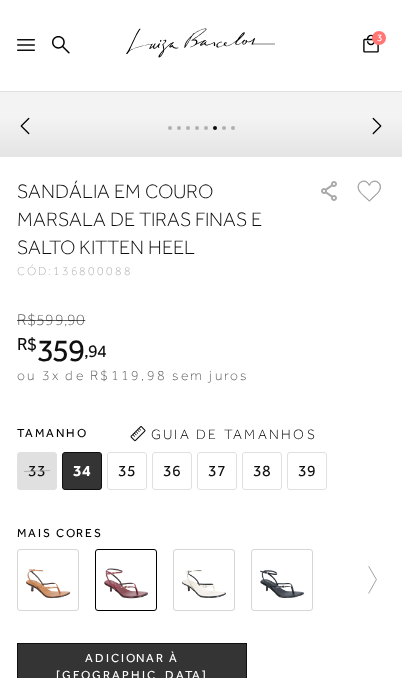 click on "37" at bounding box center (217, 471) 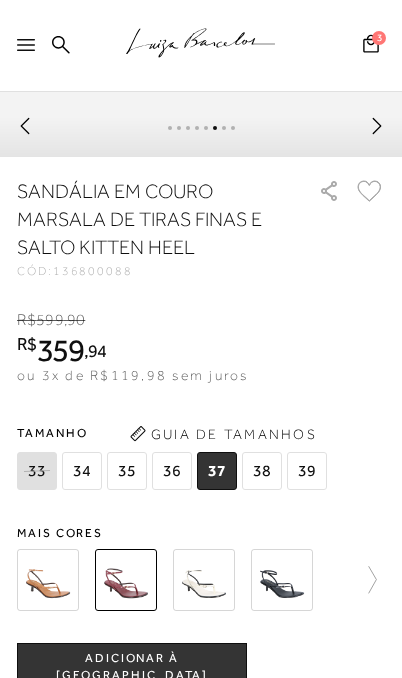 click on "ADICIONAR À [GEOGRAPHIC_DATA]" at bounding box center (132, 667) 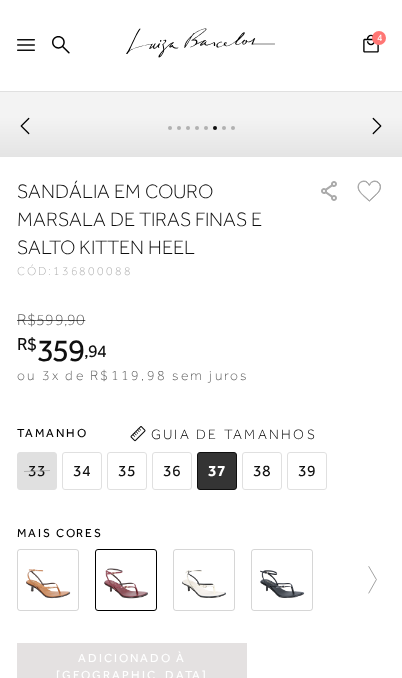 click at bounding box center (282, 580) 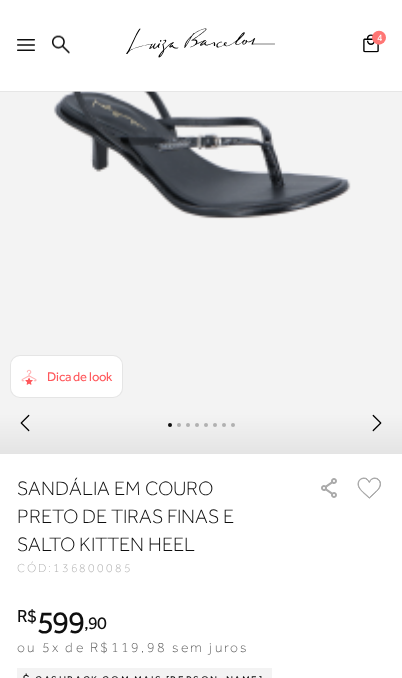 scroll, scrollTop: 358, scrollLeft: 0, axis: vertical 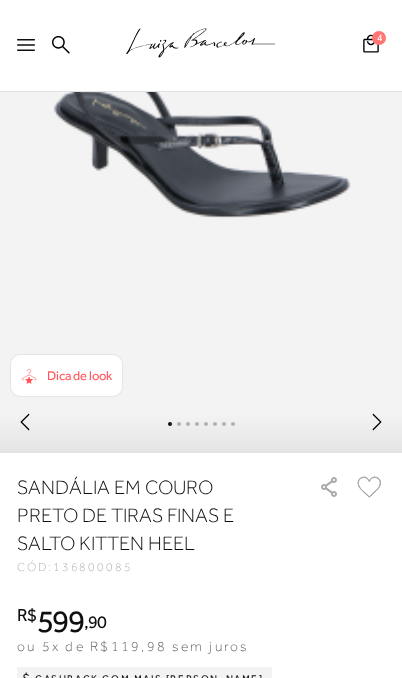 click on "Dica de look" at bounding box center (79, 375) 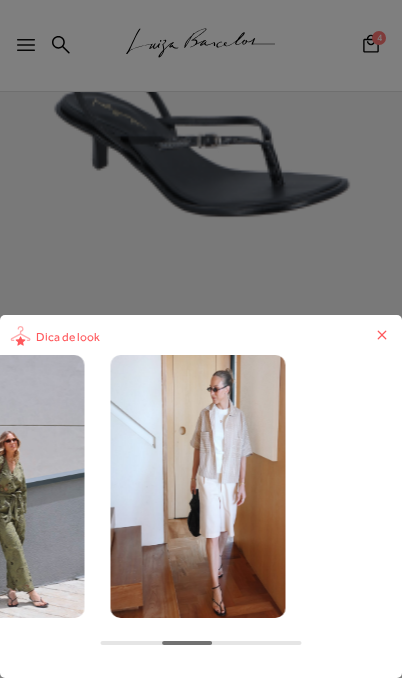 click at bounding box center [198, 486] 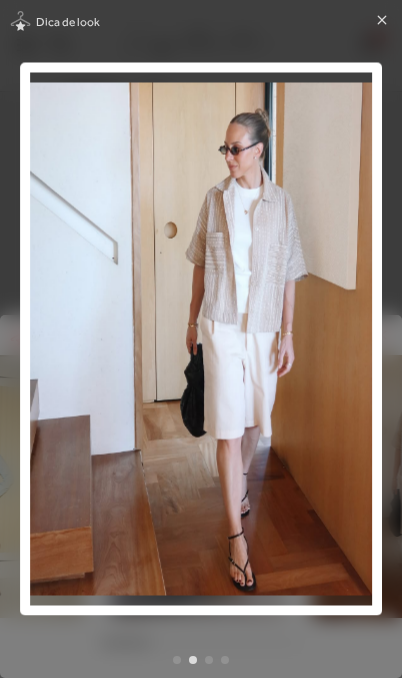 click 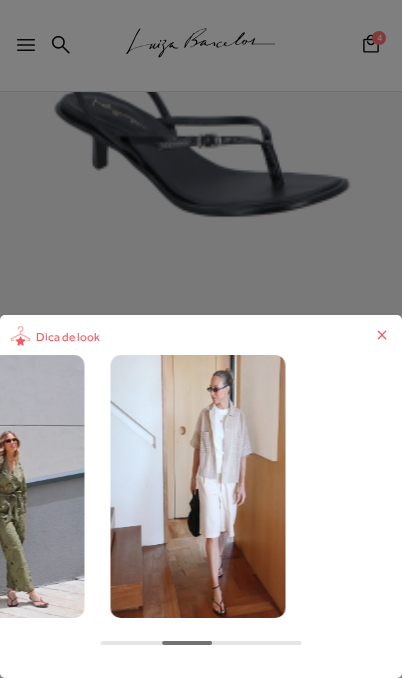 click 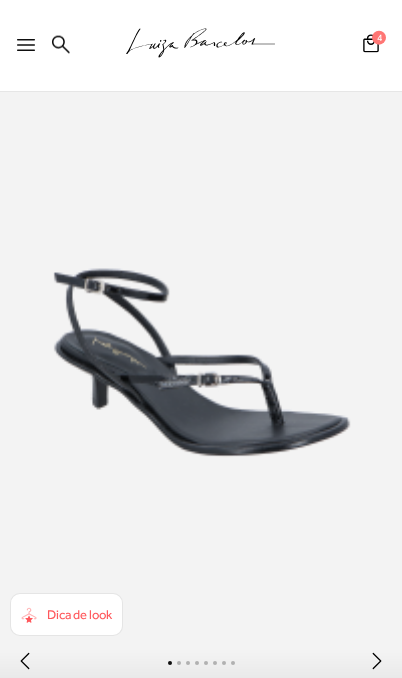 scroll, scrollTop: 120, scrollLeft: 0, axis: vertical 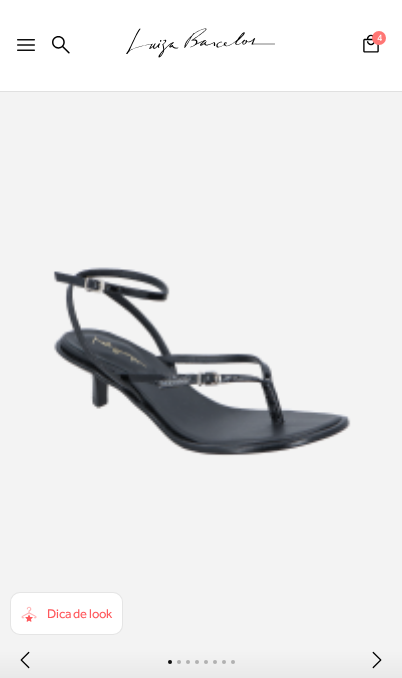 click 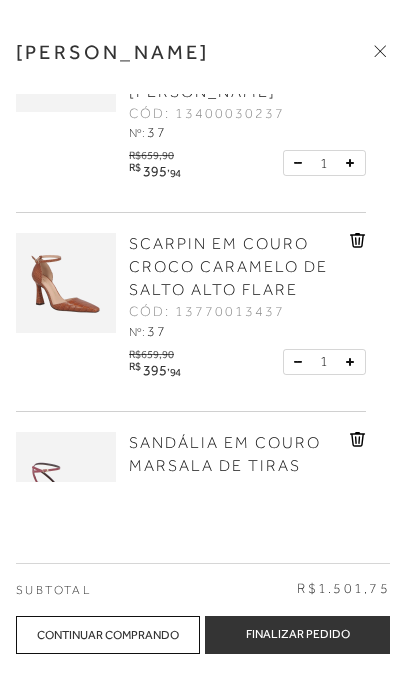 click 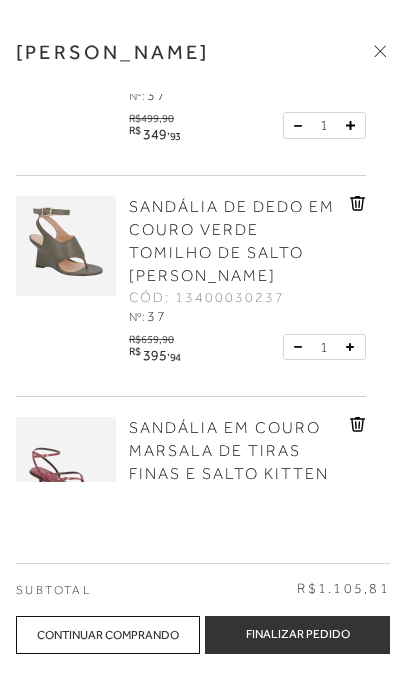 scroll, scrollTop: 139, scrollLeft: 0, axis: vertical 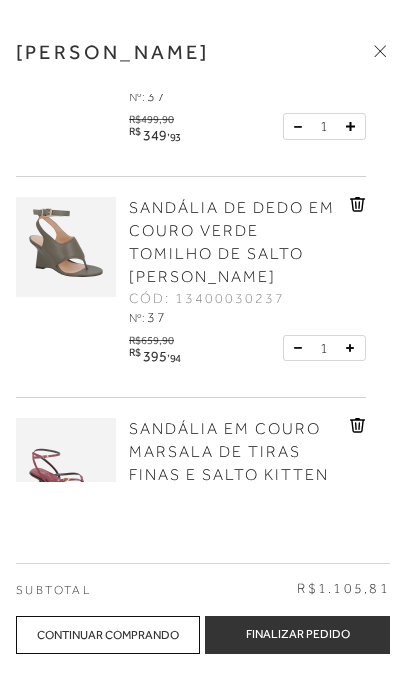 click 